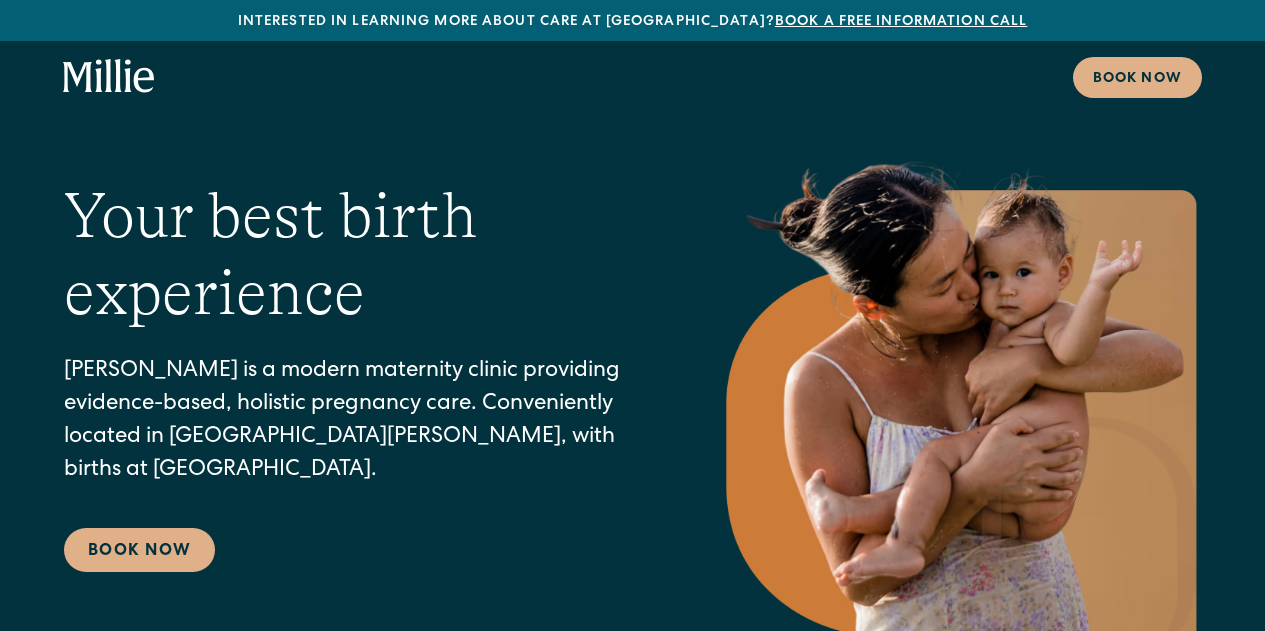 scroll, scrollTop: 0, scrollLeft: 0, axis: both 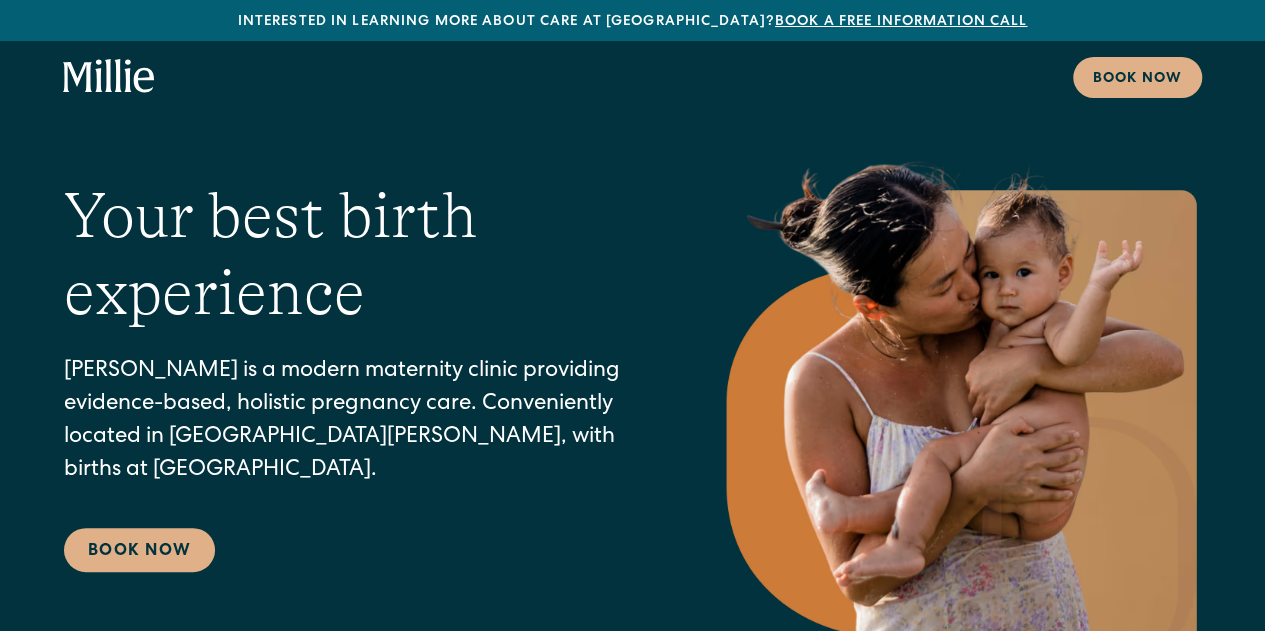 click 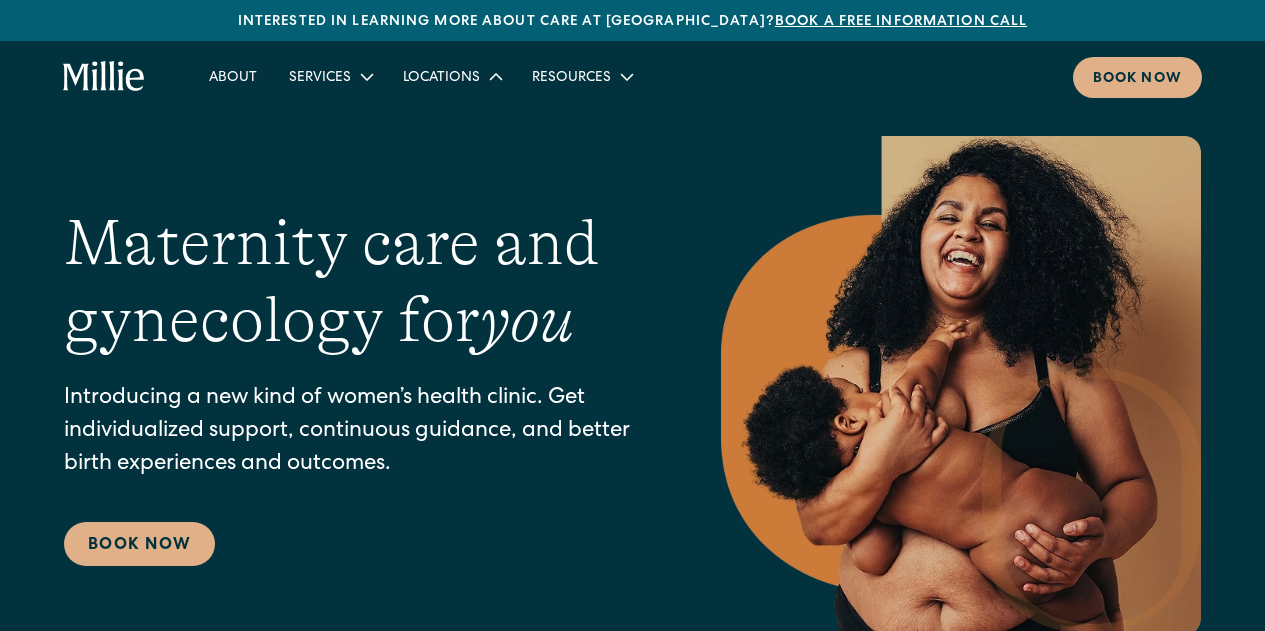 scroll, scrollTop: 0, scrollLeft: 0, axis: both 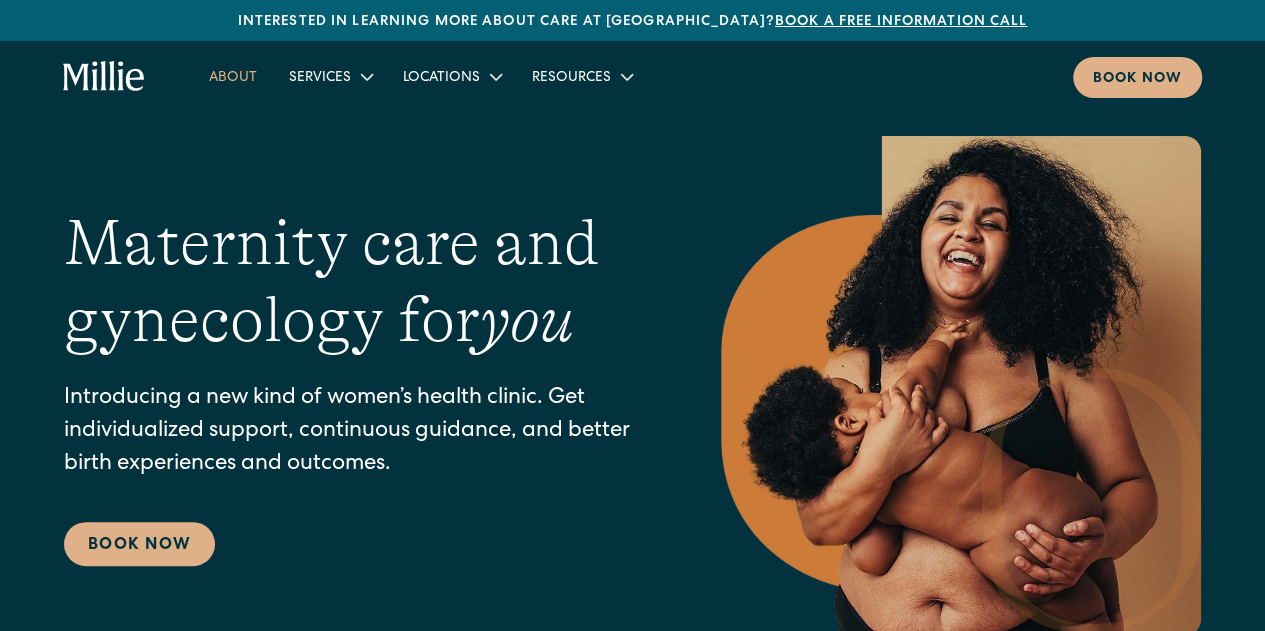 click on "About" at bounding box center (233, 76) 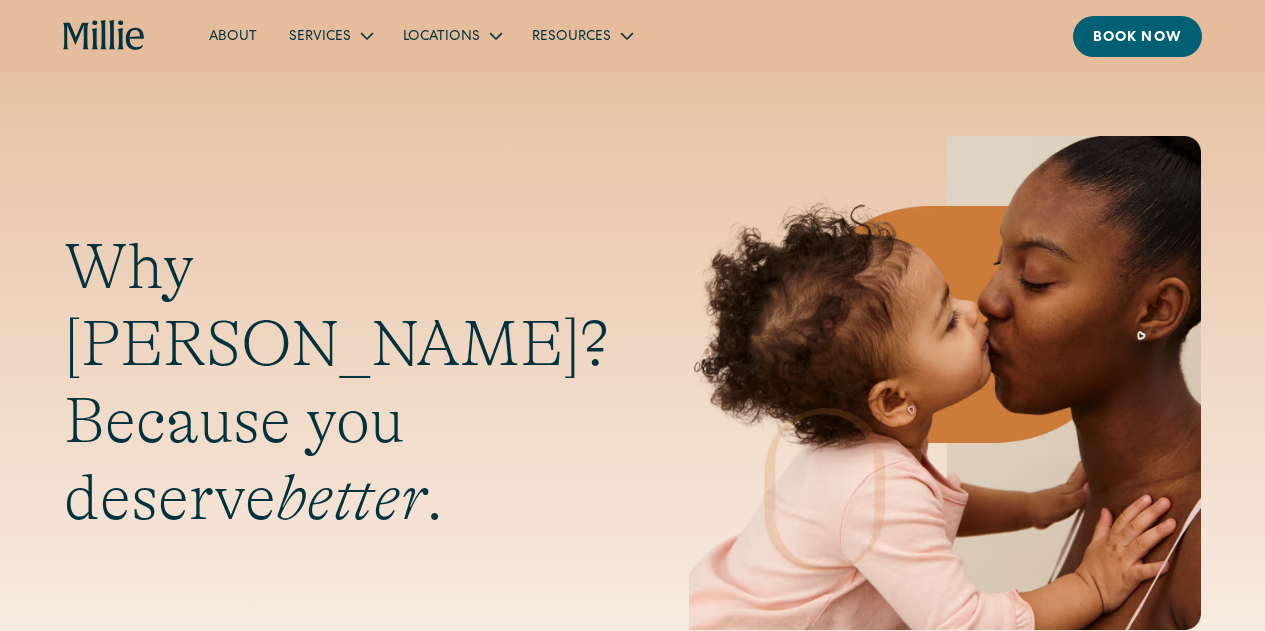 scroll, scrollTop: 0, scrollLeft: 0, axis: both 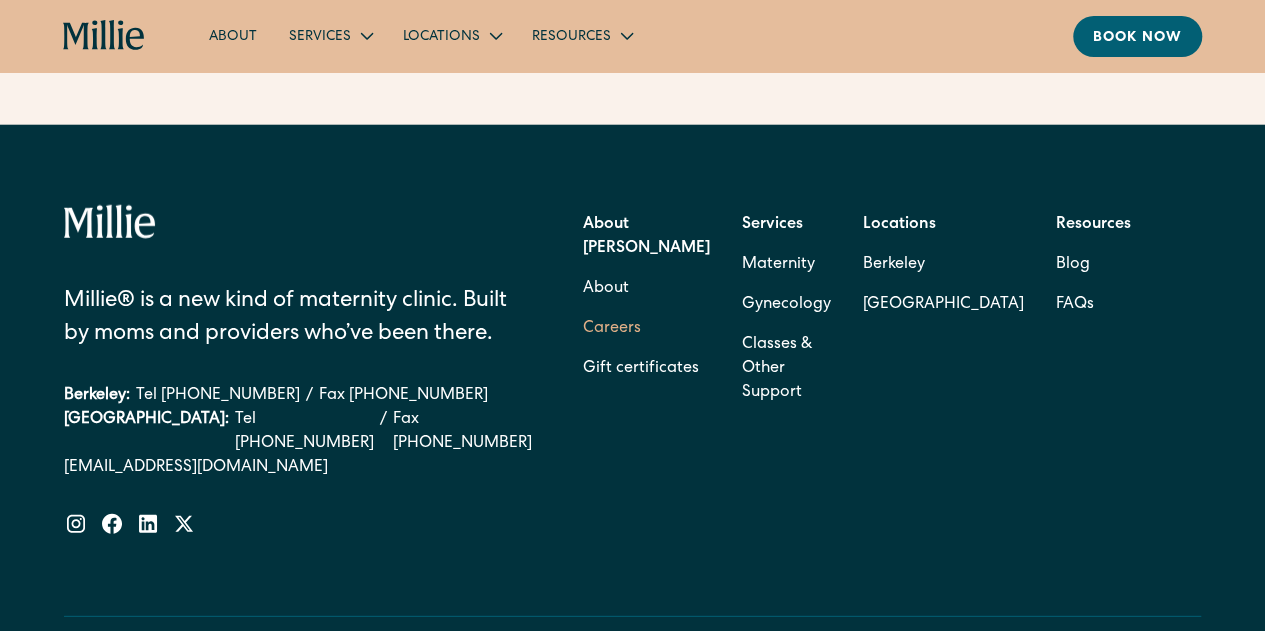 click on "Careers" at bounding box center [612, 329] 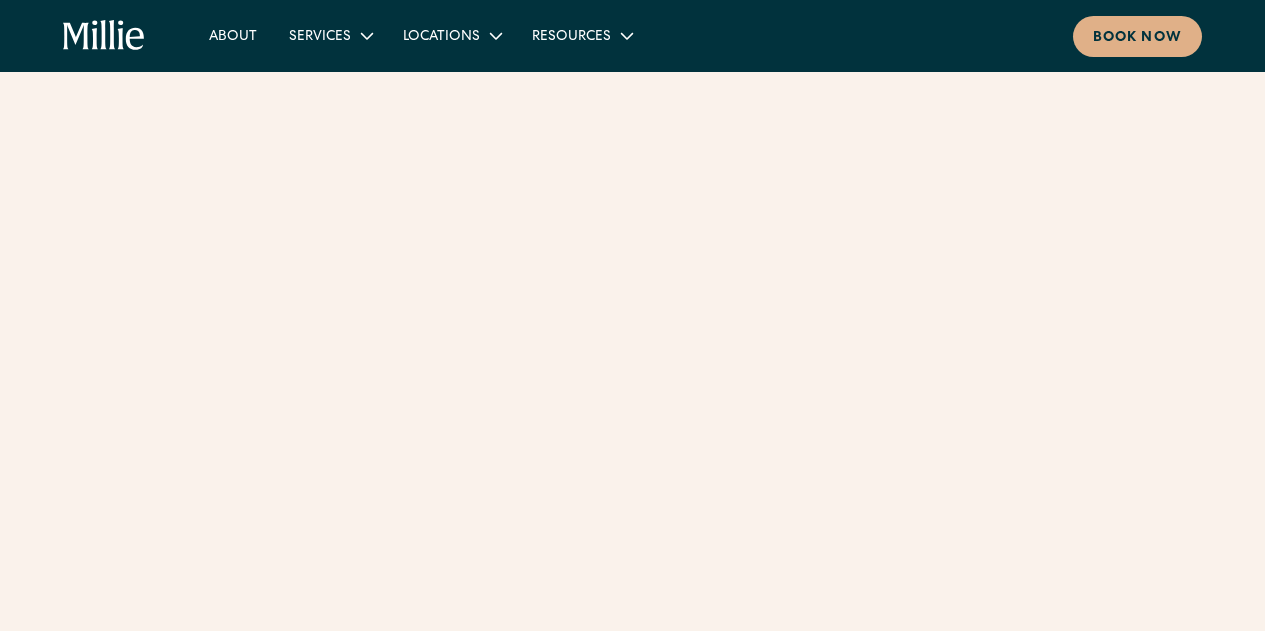 scroll, scrollTop: 0, scrollLeft: 0, axis: both 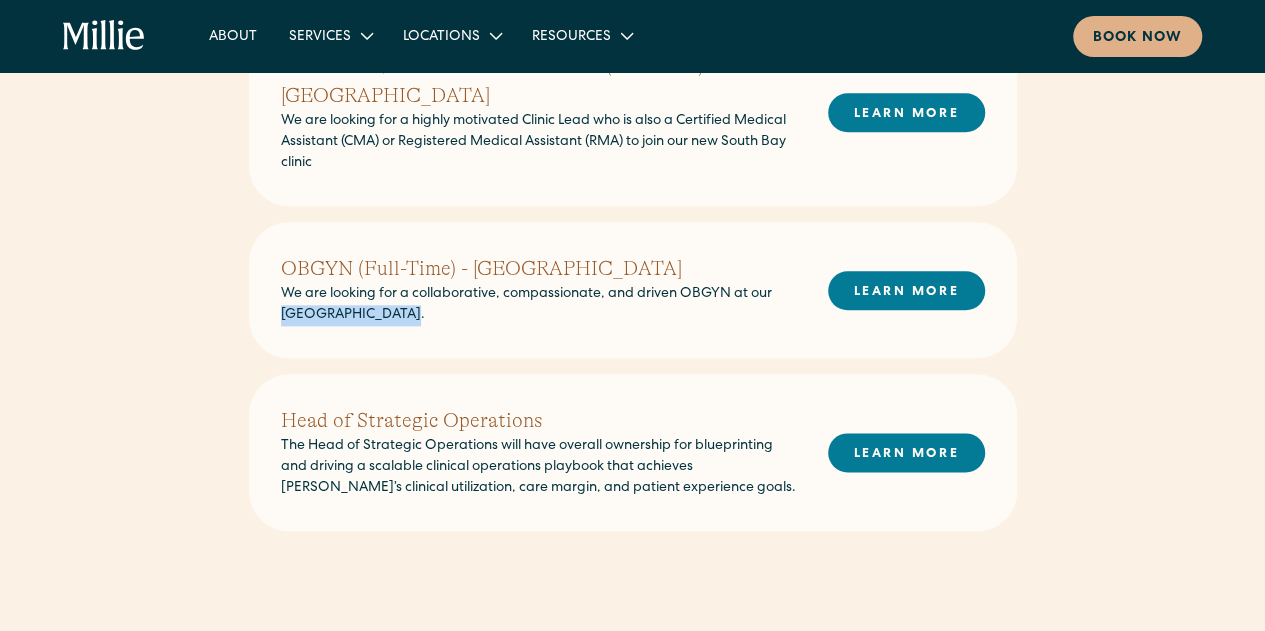 drag, startPoint x: 396, startPoint y: 283, endPoint x: 268, endPoint y: 278, distance: 128.09763 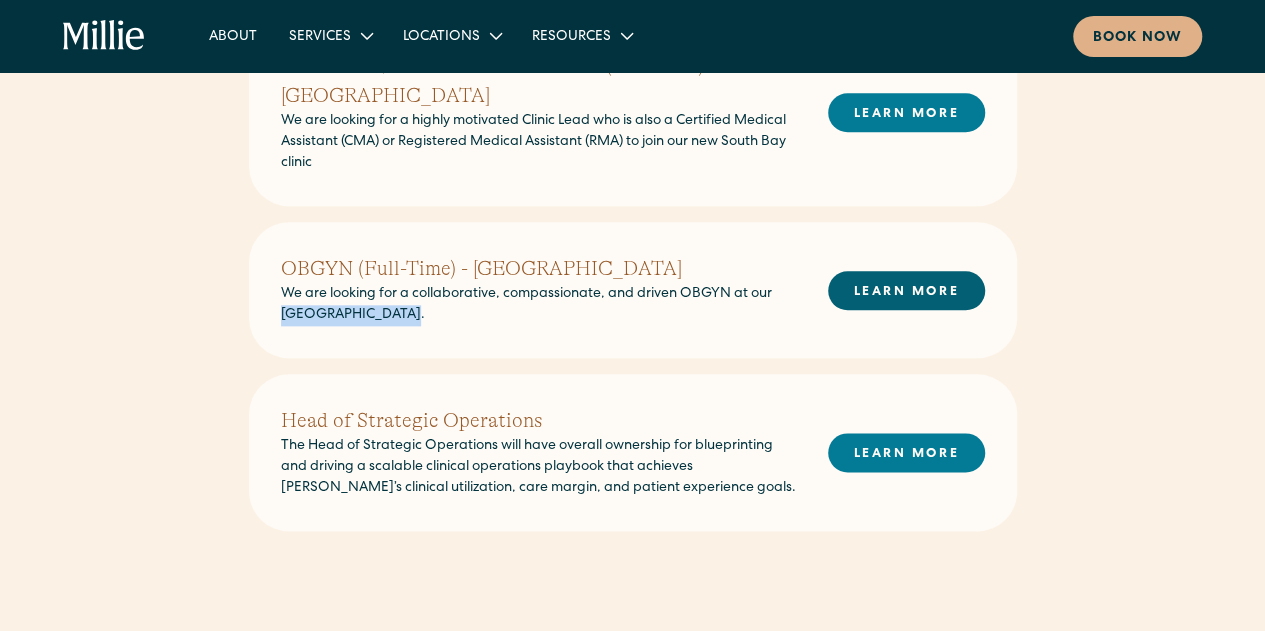 click on "LEARN MORE" at bounding box center (906, 290) 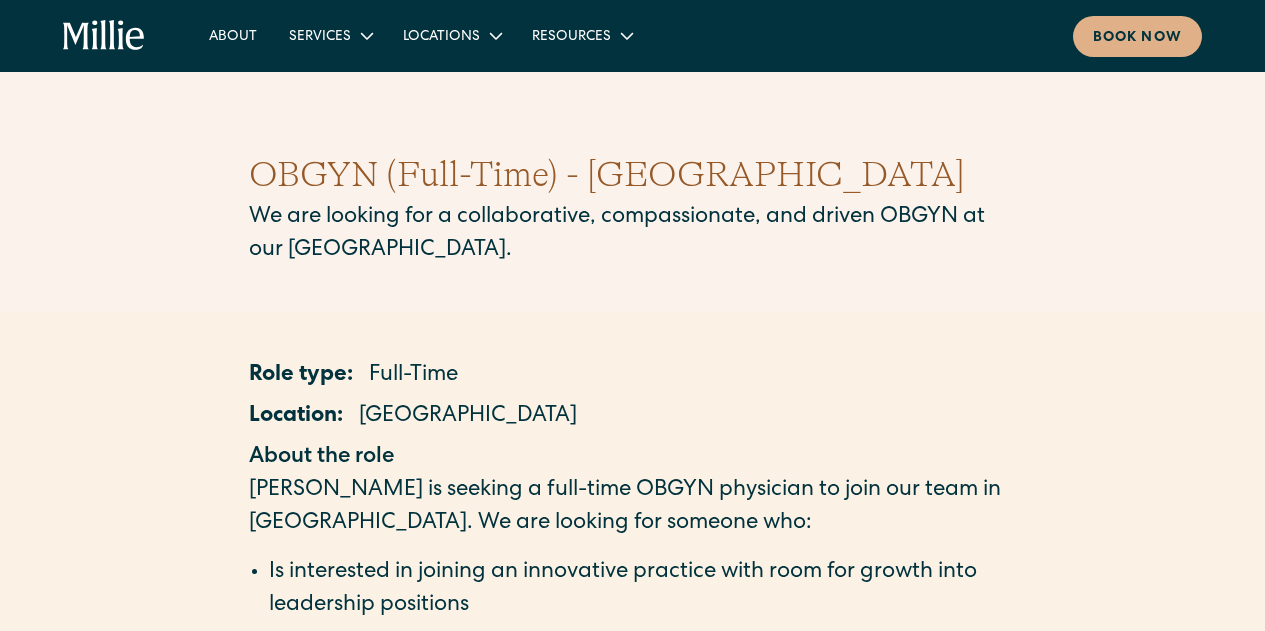 scroll, scrollTop: 0, scrollLeft: 0, axis: both 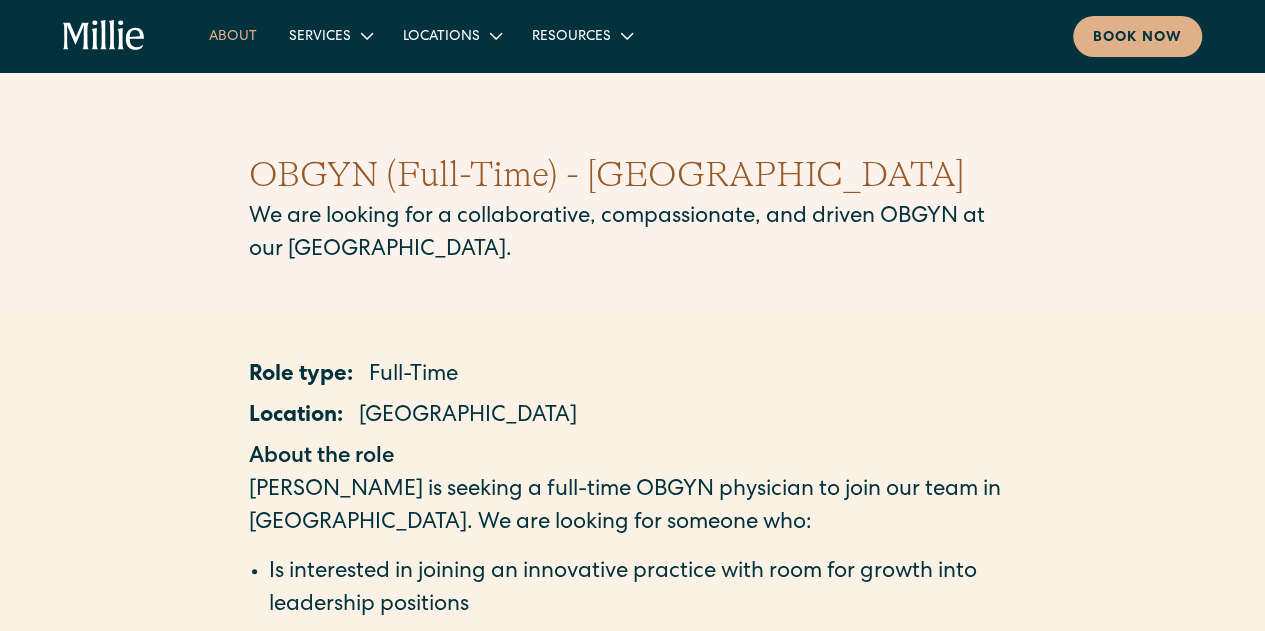 click on "About" at bounding box center (233, 35) 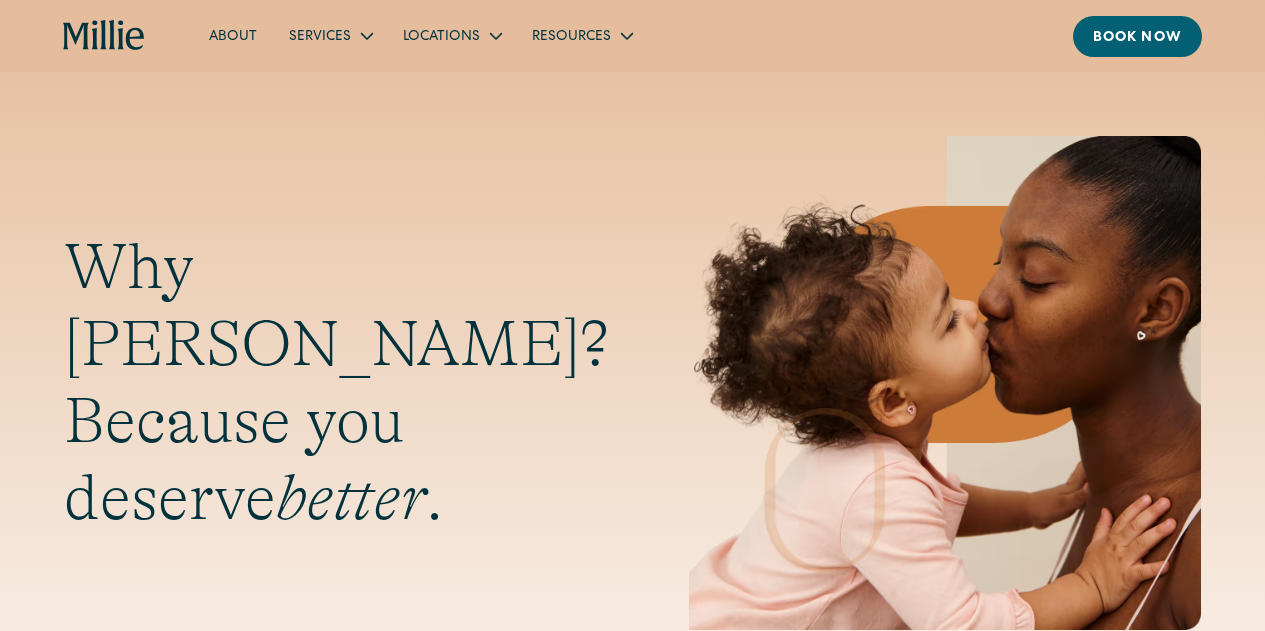 scroll, scrollTop: 0, scrollLeft: 0, axis: both 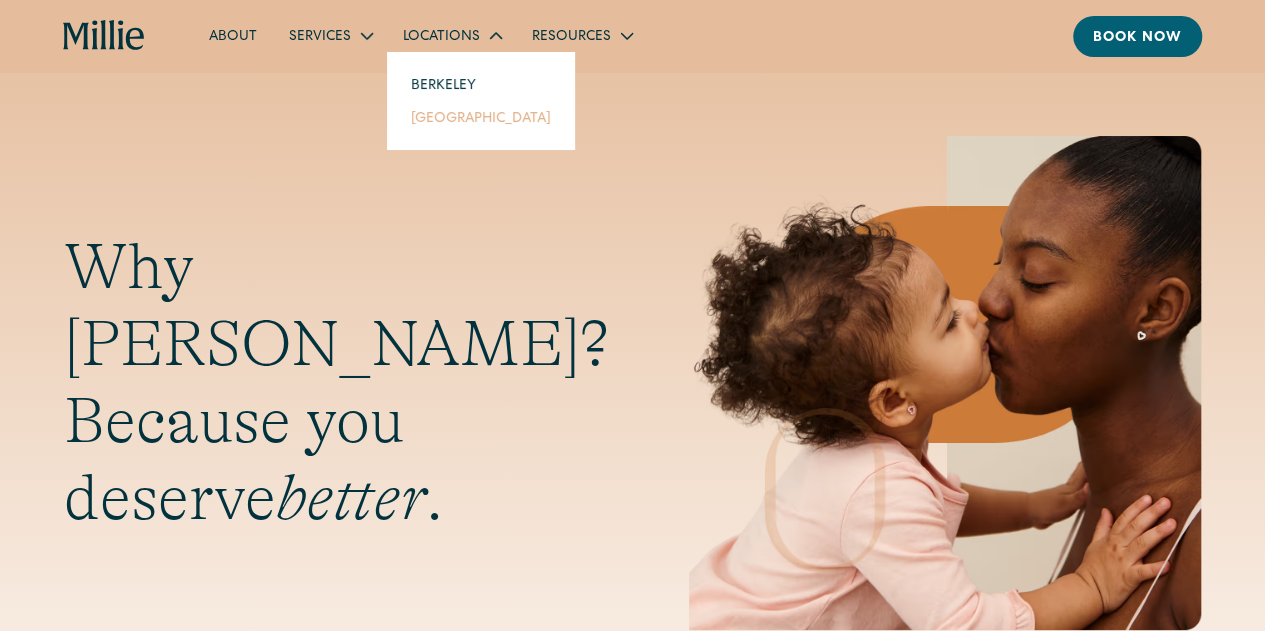 click on "[GEOGRAPHIC_DATA]" at bounding box center (481, 117) 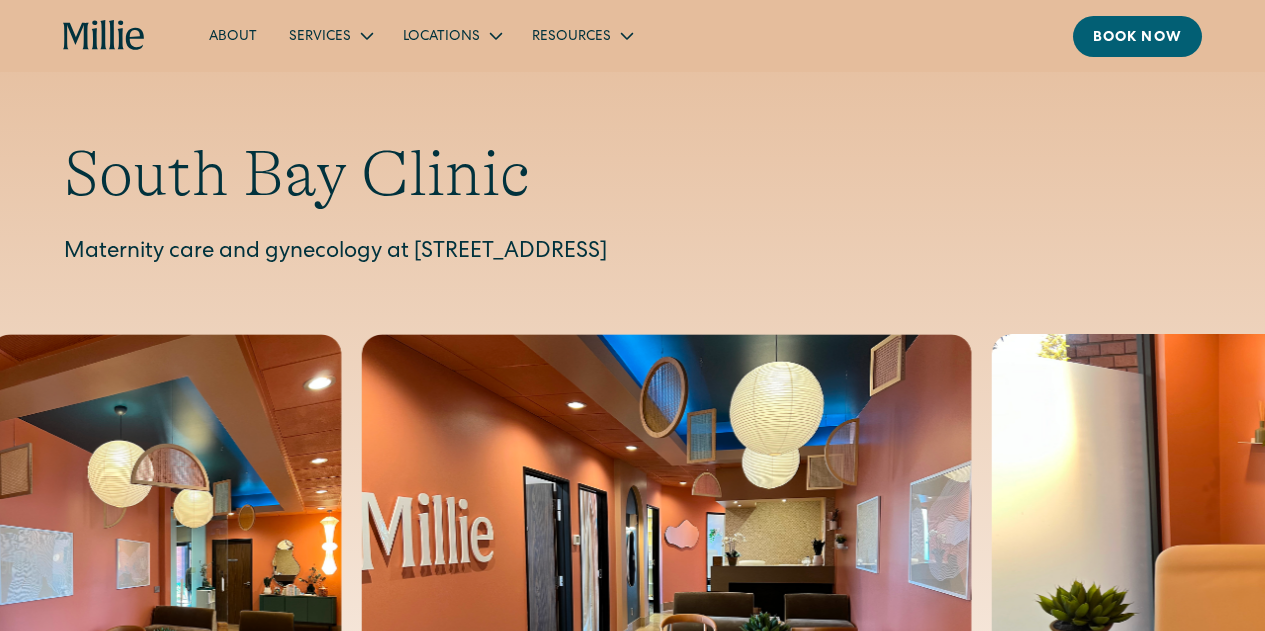 scroll, scrollTop: 0, scrollLeft: 0, axis: both 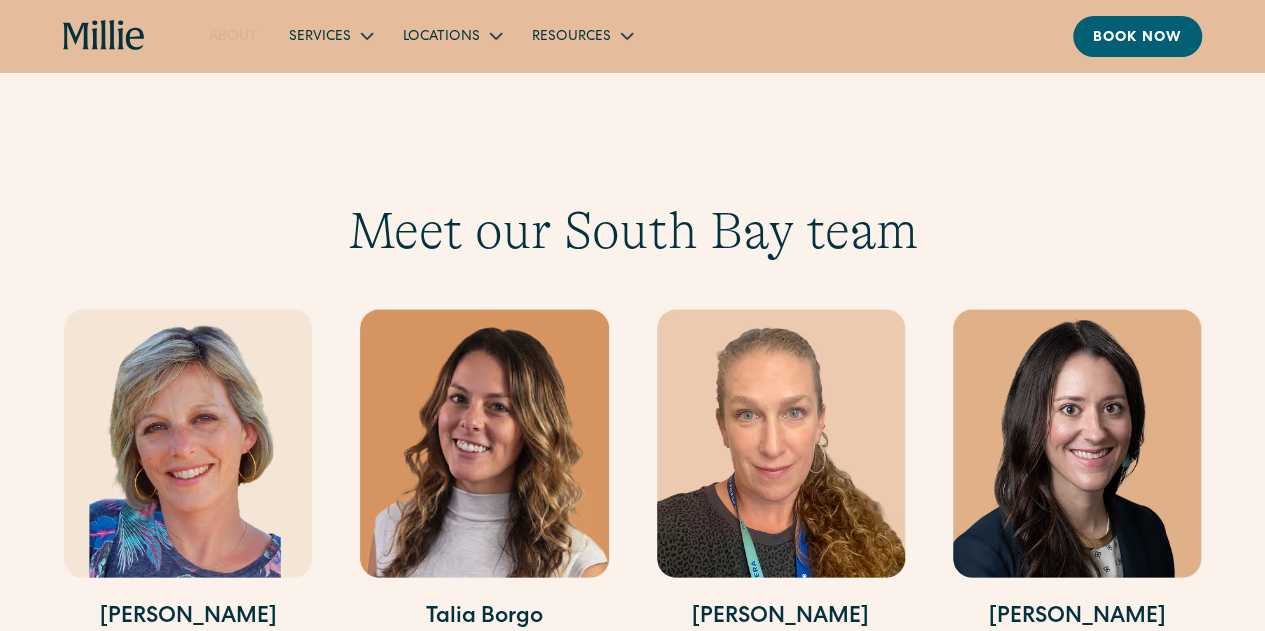 click on "About" at bounding box center (233, 35) 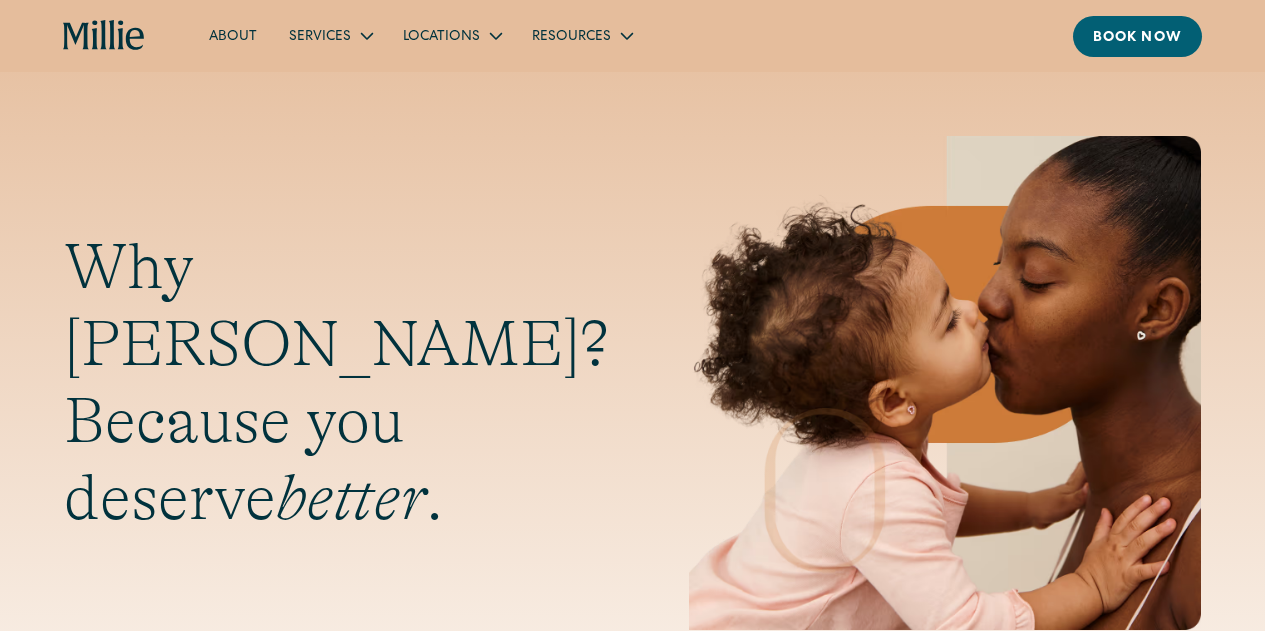 scroll, scrollTop: 567, scrollLeft: 0, axis: vertical 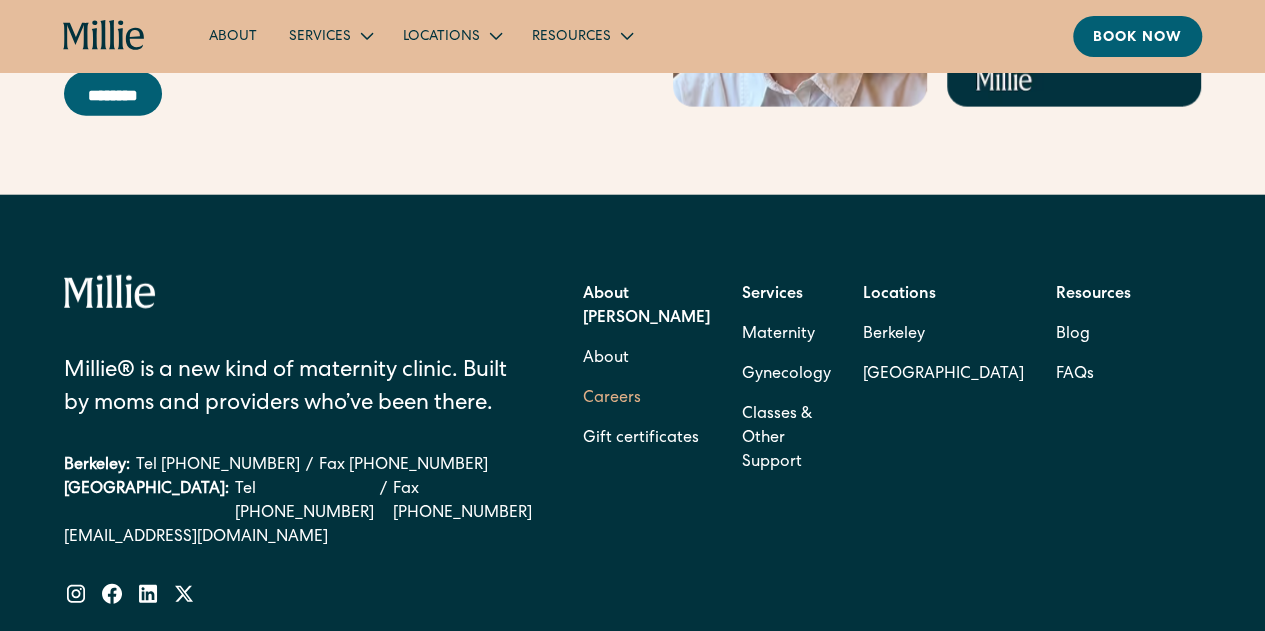 click on "Careers" at bounding box center (612, 399) 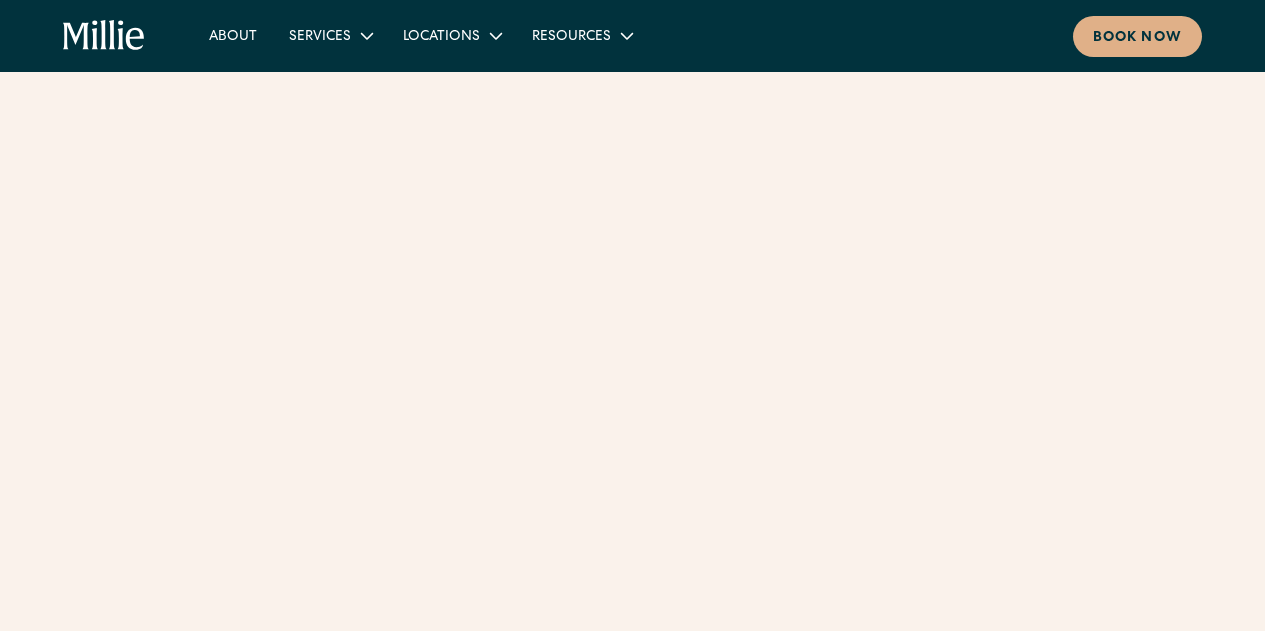 scroll, scrollTop: 0, scrollLeft: 0, axis: both 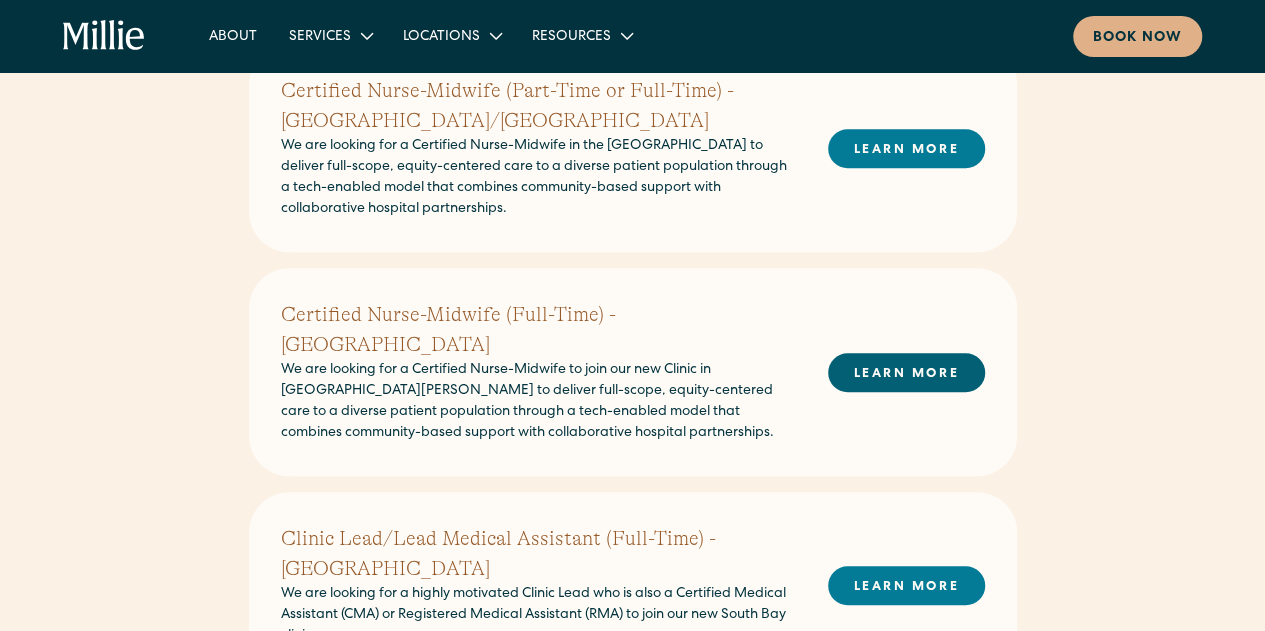 click on "LEARN MORE" at bounding box center [906, 372] 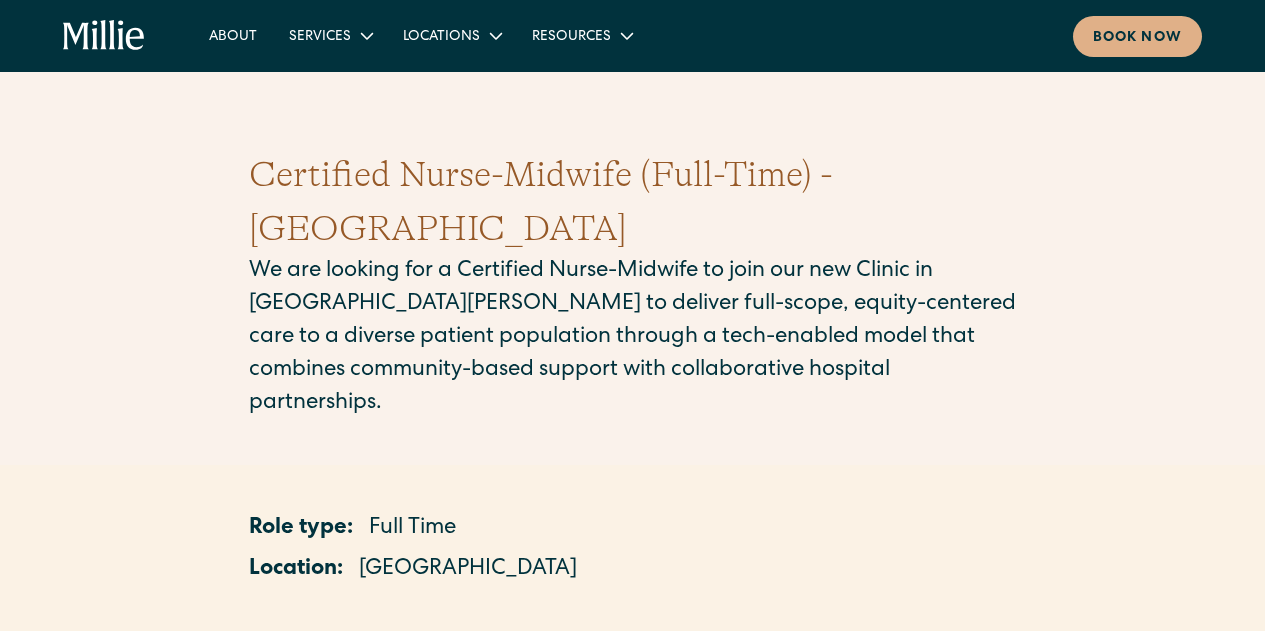 scroll, scrollTop: 0, scrollLeft: 0, axis: both 